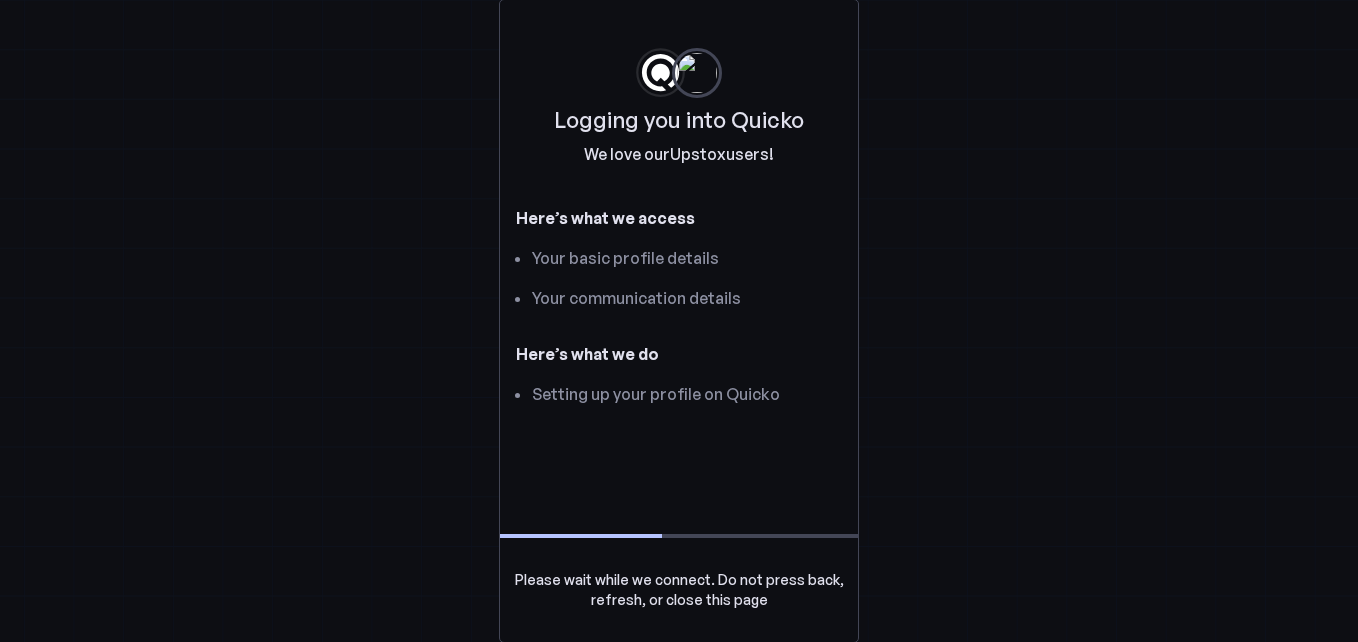 scroll, scrollTop: 0, scrollLeft: 0, axis: both 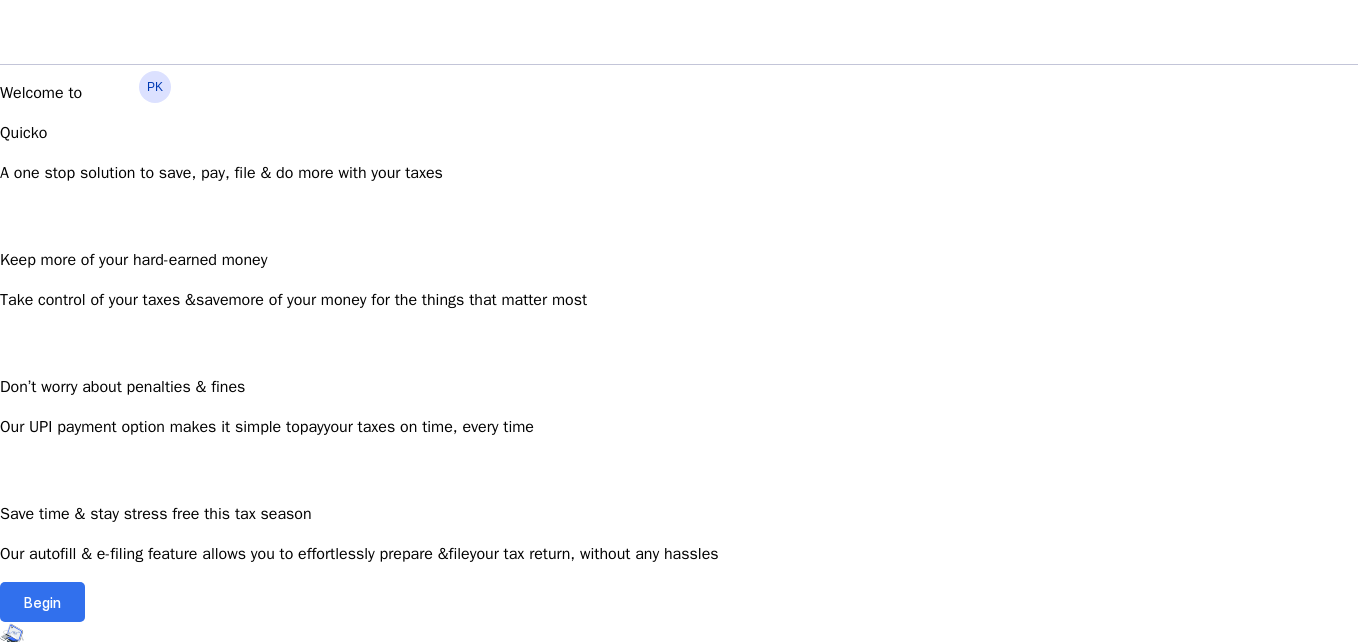 click on "Begin" at bounding box center [42, 602] 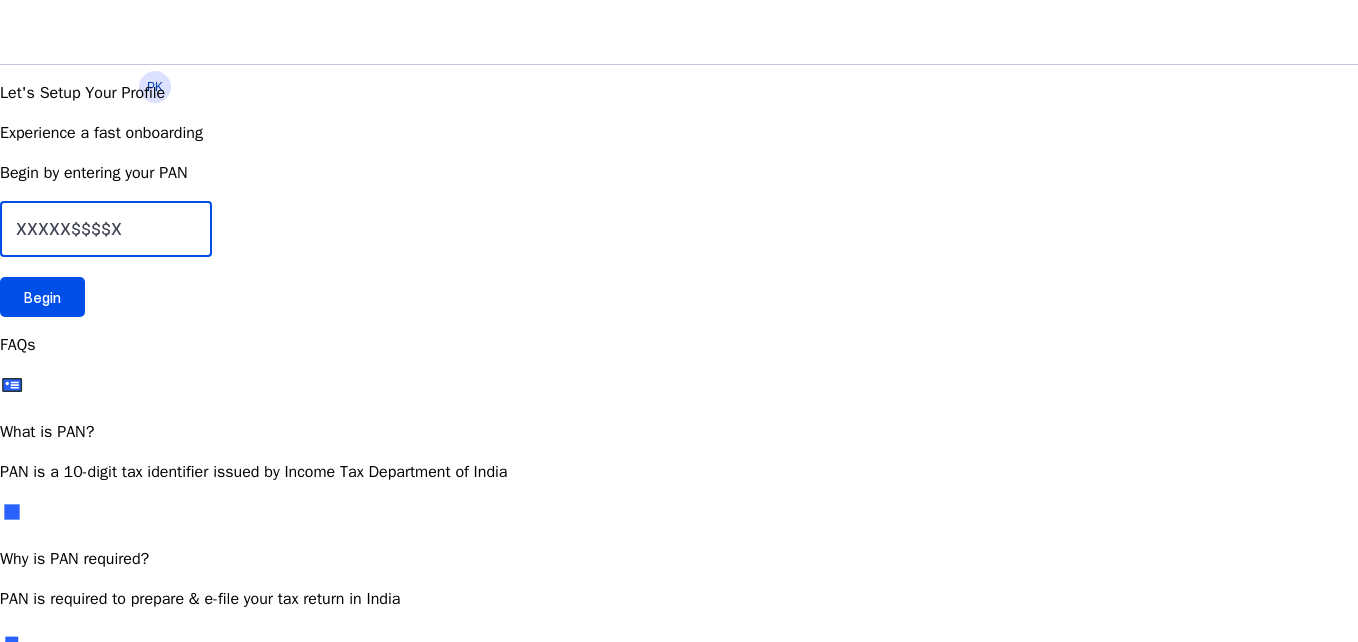 click at bounding box center (106, 229) 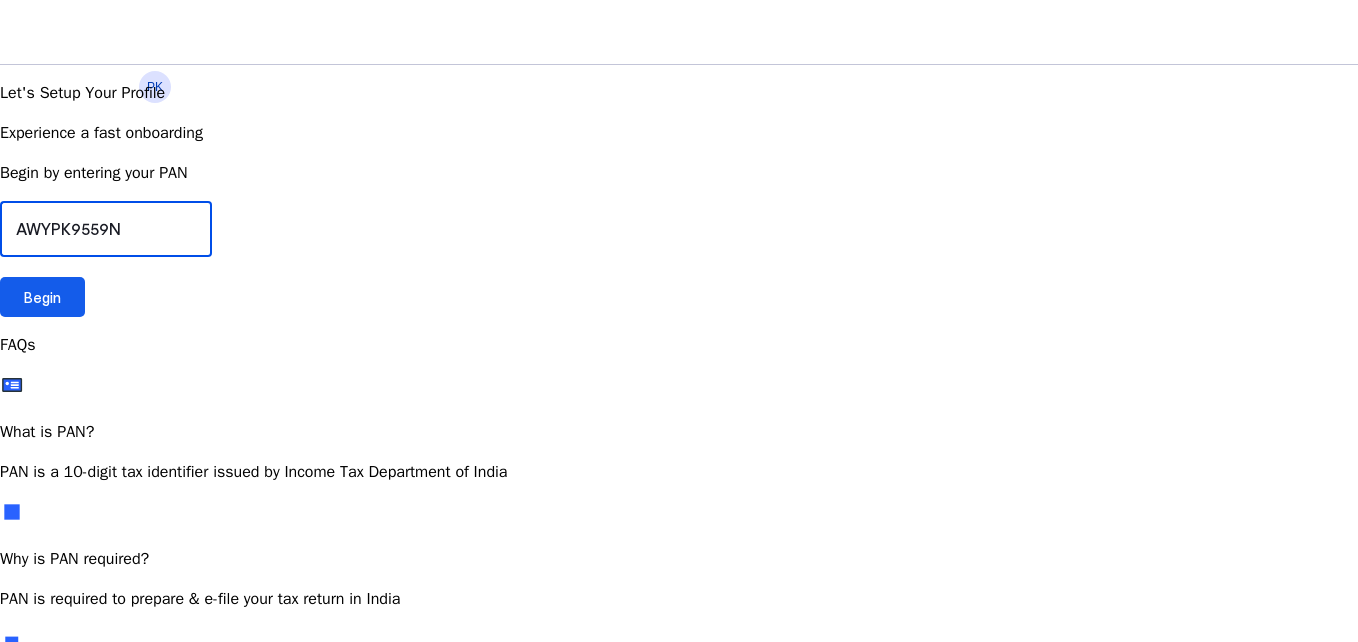 type on "AWYPK9559N" 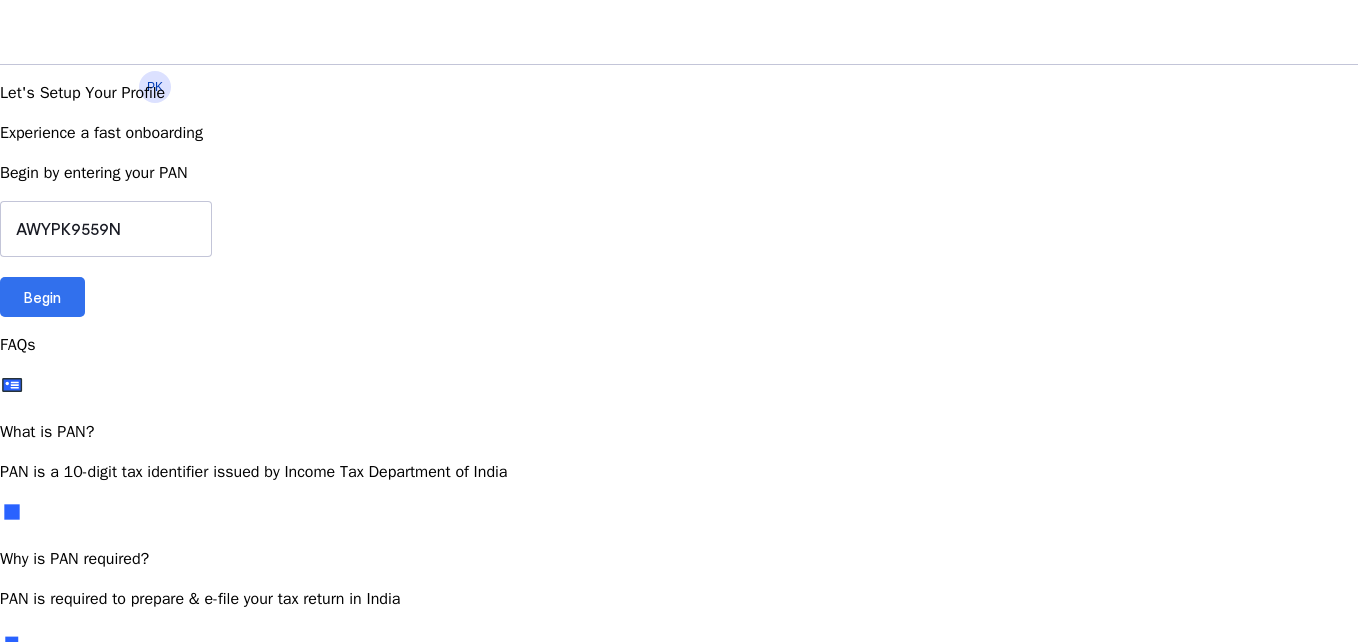 click on "Begin" at bounding box center [42, 297] 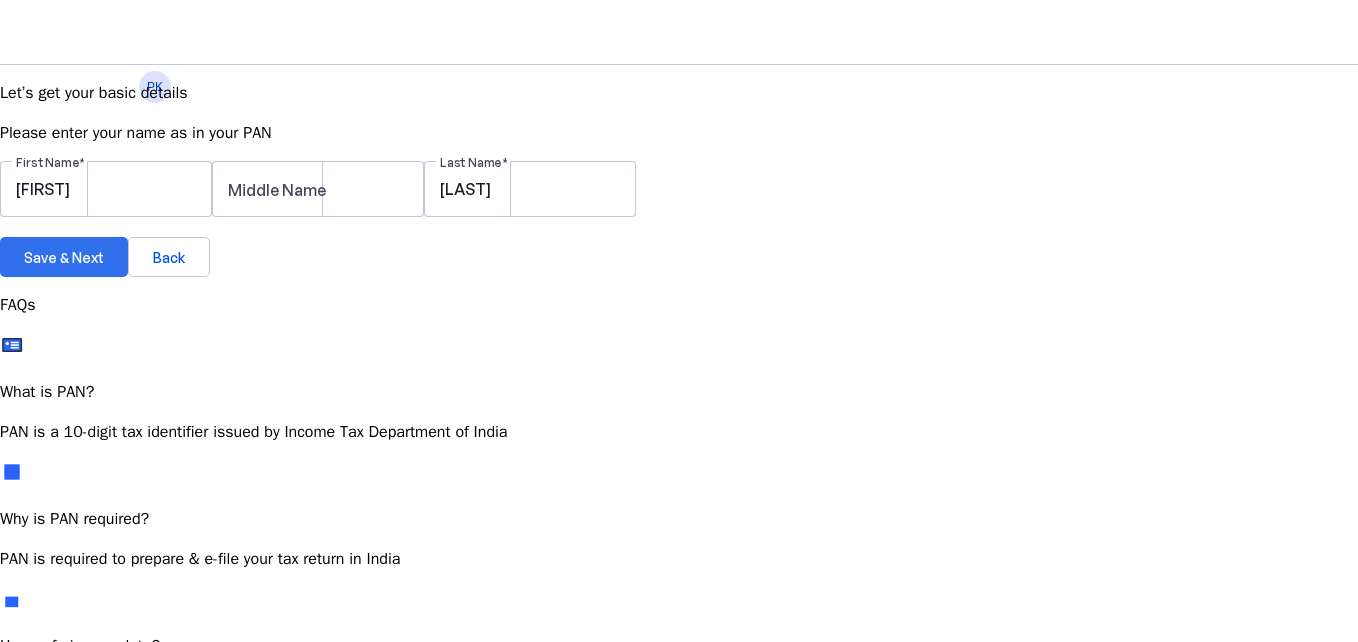 click on "Save & Next" at bounding box center (64, 257) 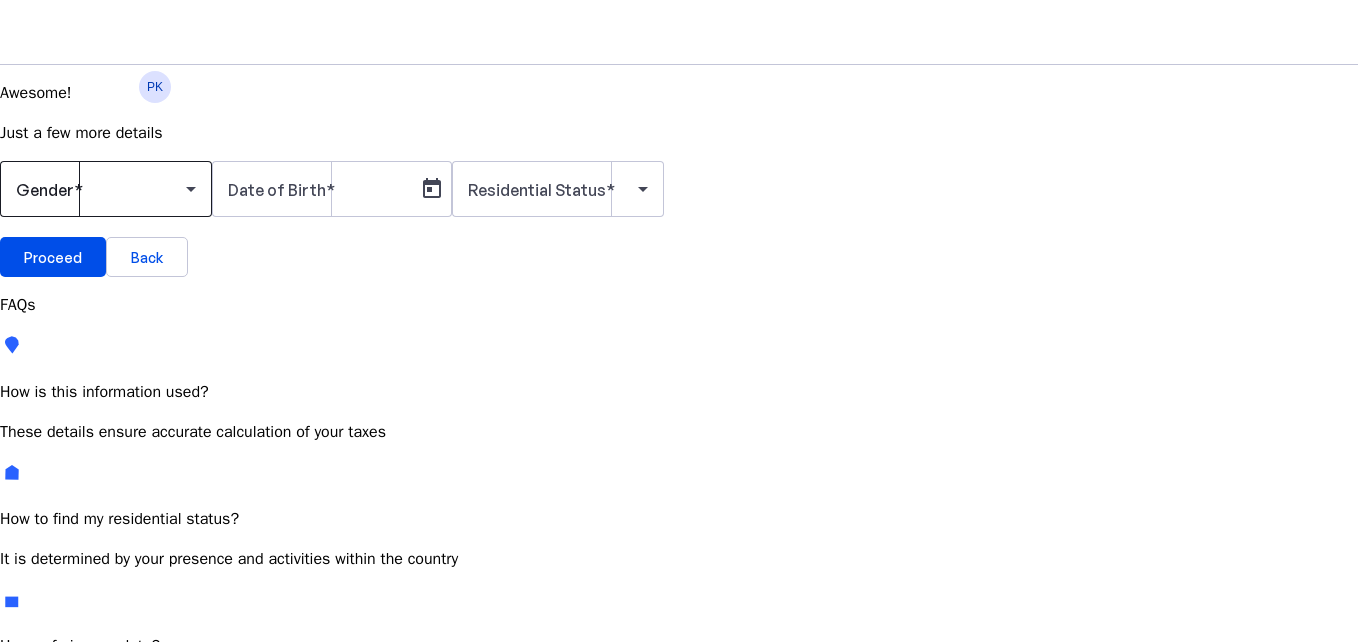 click at bounding box center [101, 189] 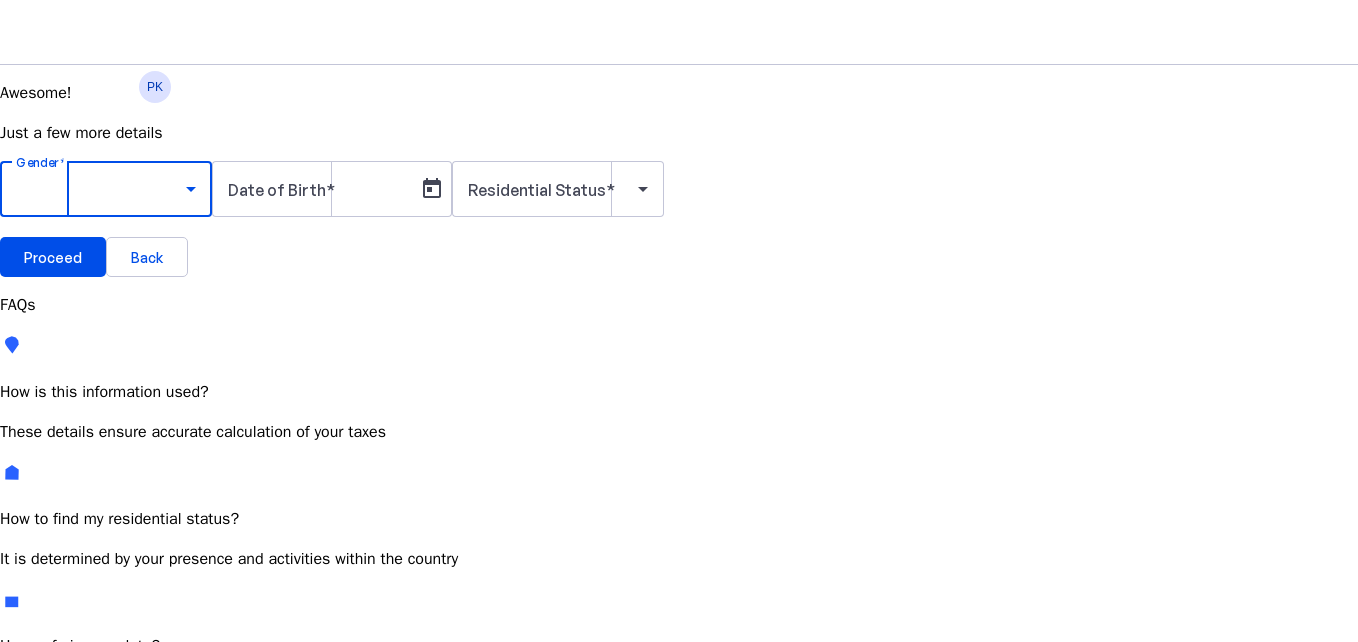 click on "Male" at bounding box center [154, 746] 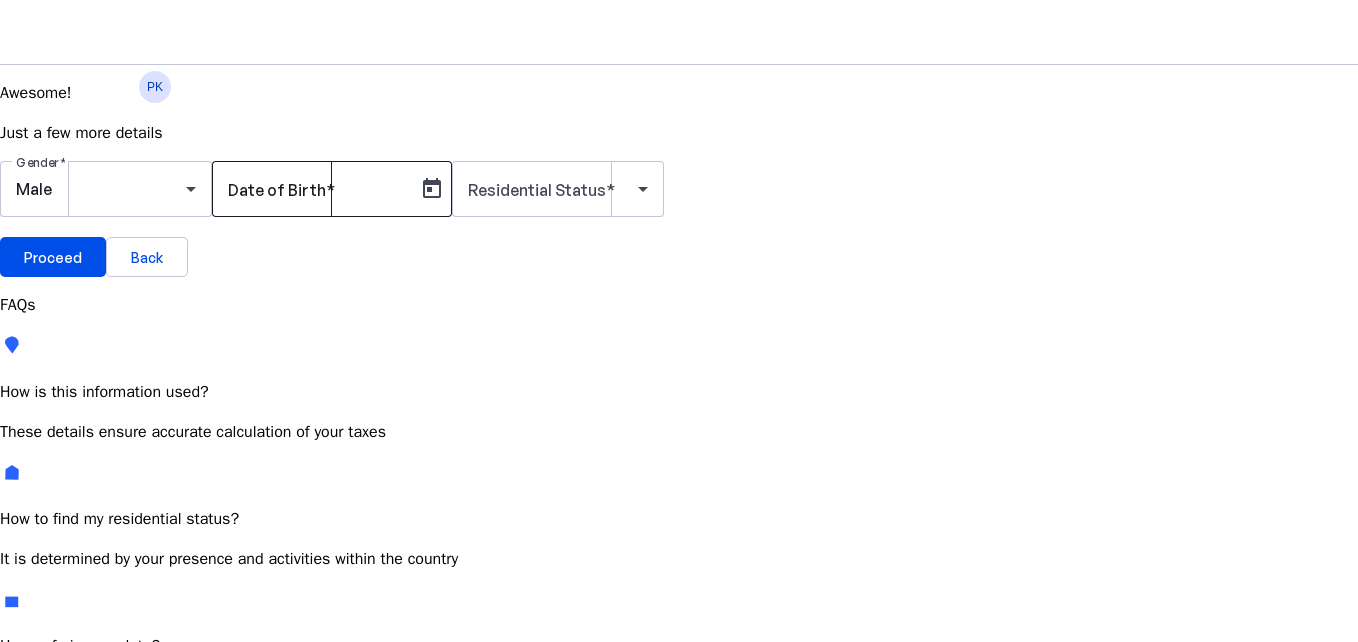 click on "Date of Birth" at bounding box center [277, 190] 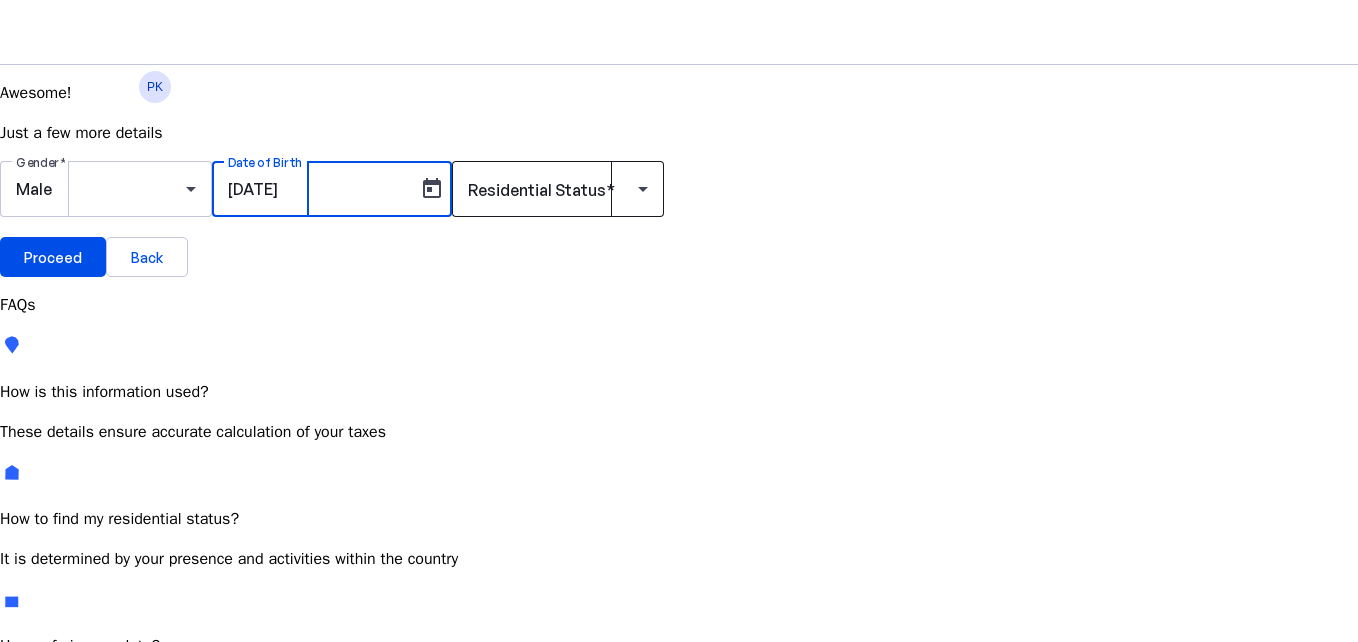 type on "[DATE]" 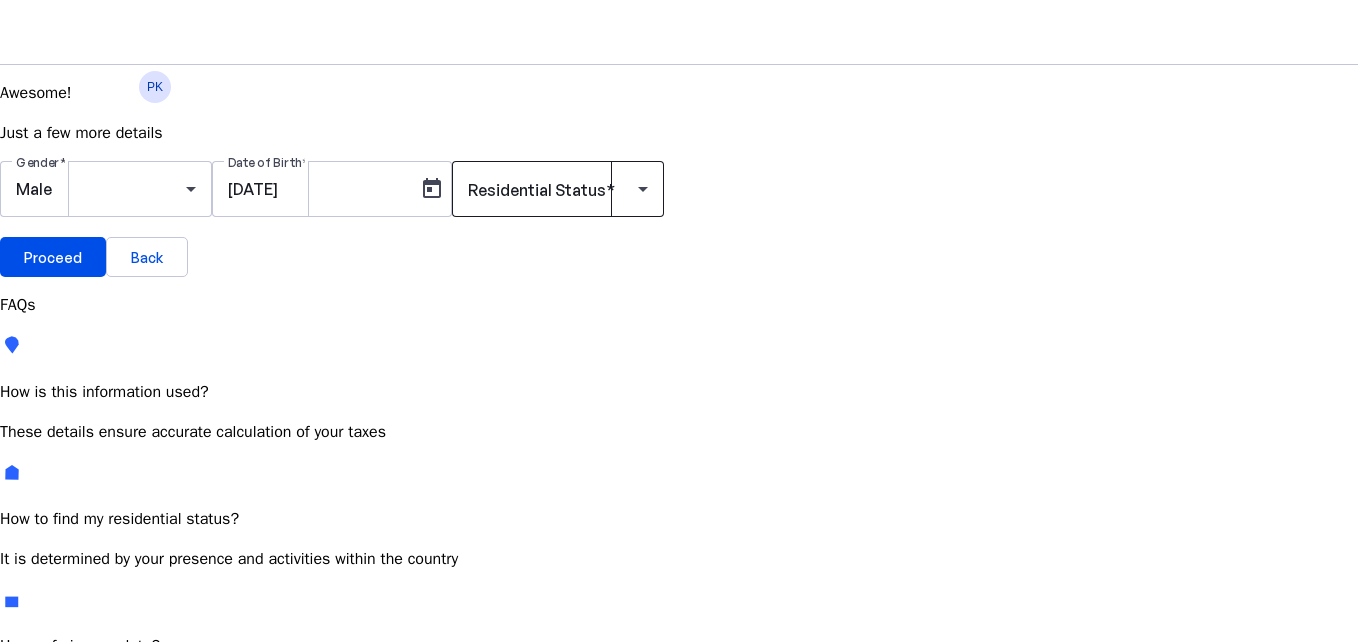 click on "Residential Status" at bounding box center (537, 190) 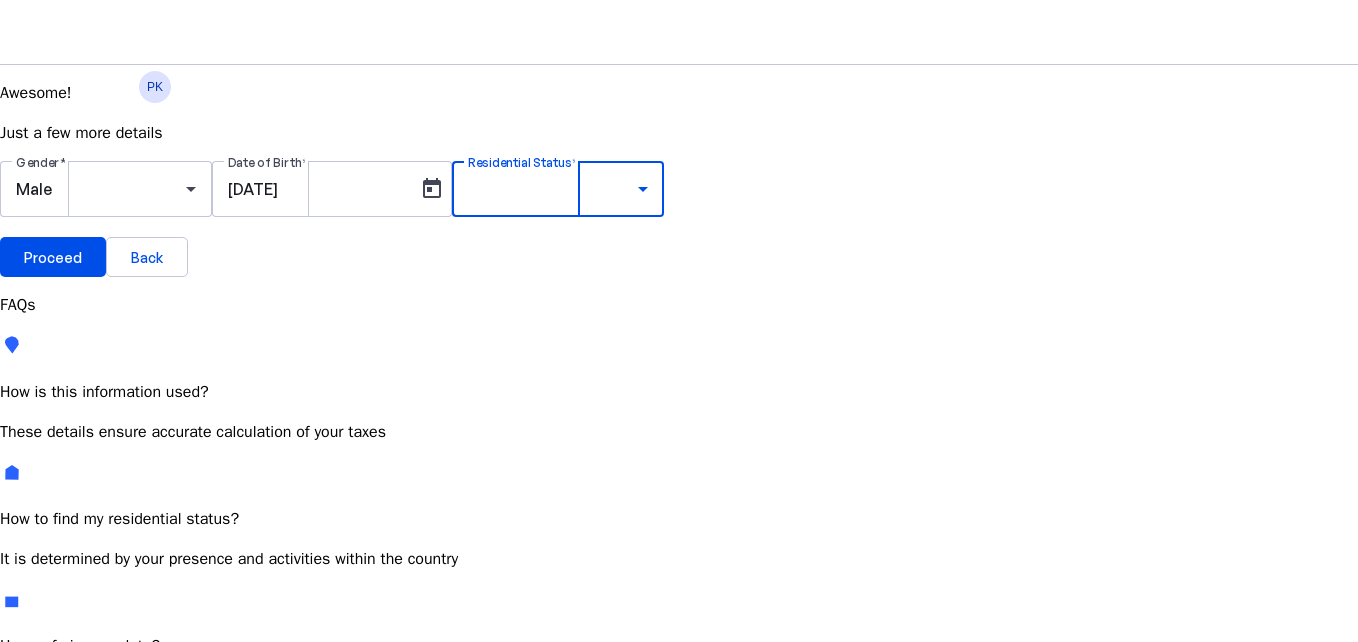 click on "Resident" at bounding box center (72, 748) 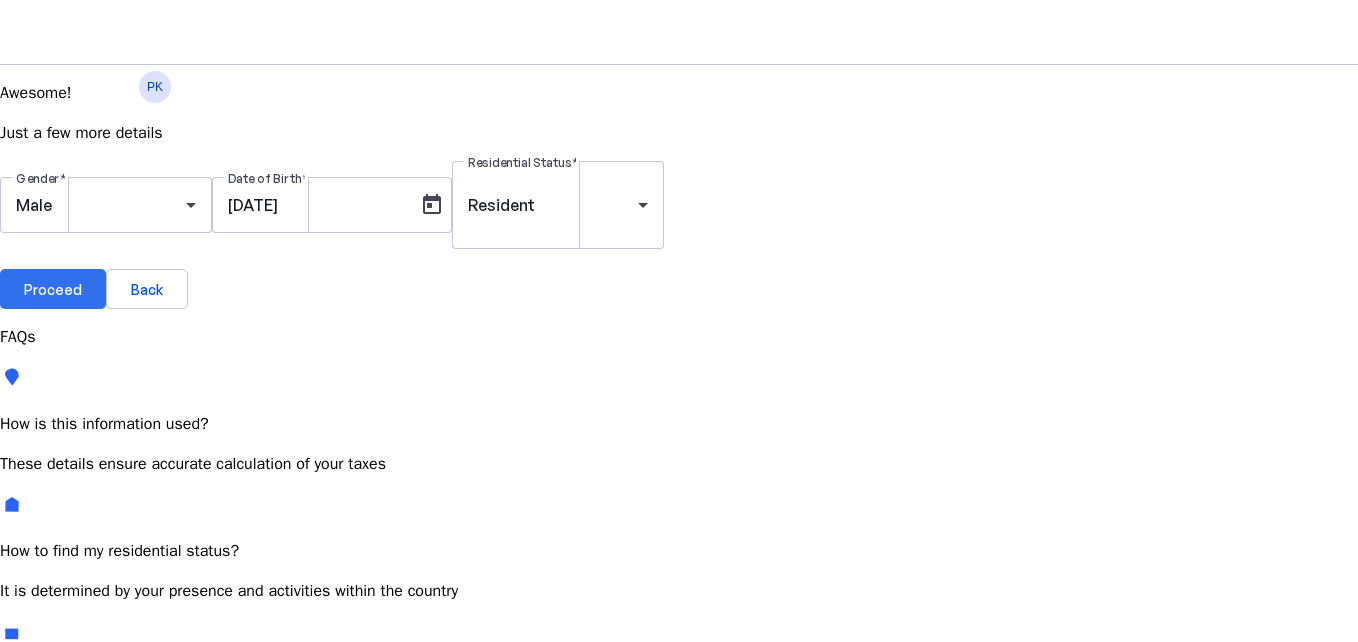 click on "Proceed" at bounding box center [53, 289] 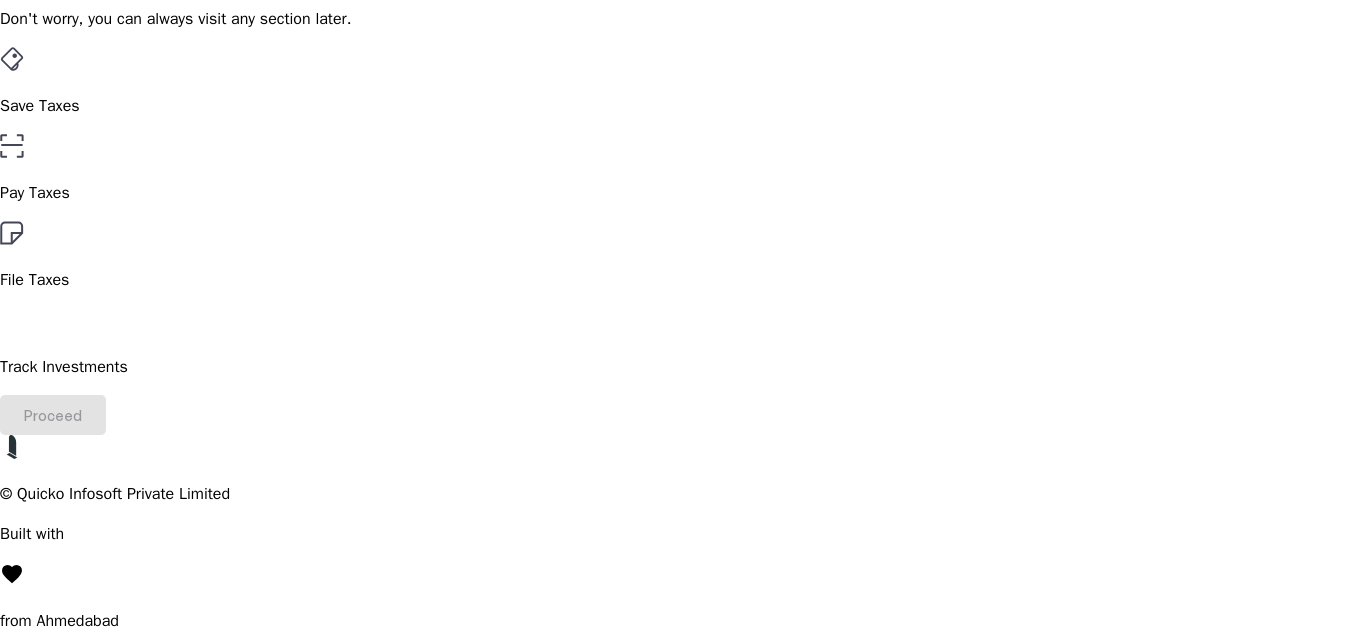 scroll, scrollTop: 63, scrollLeft: 0, axis: vertical 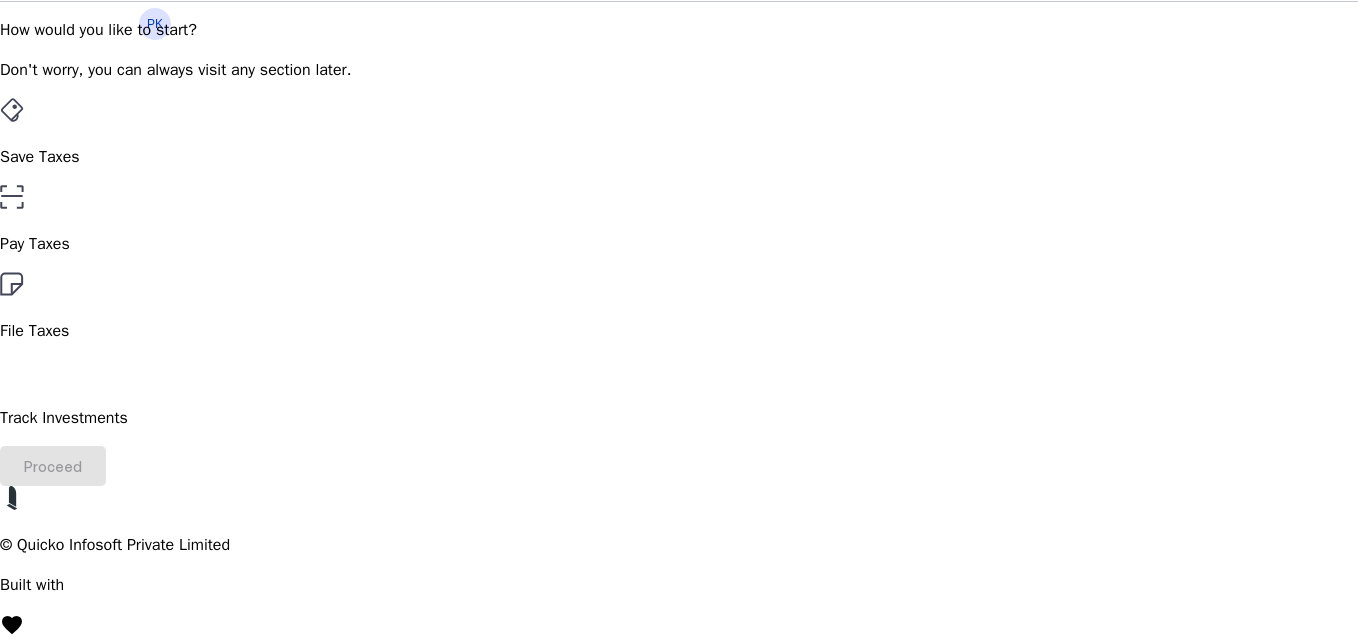 click on "Save Taxes" at bounding box center (679, 157) 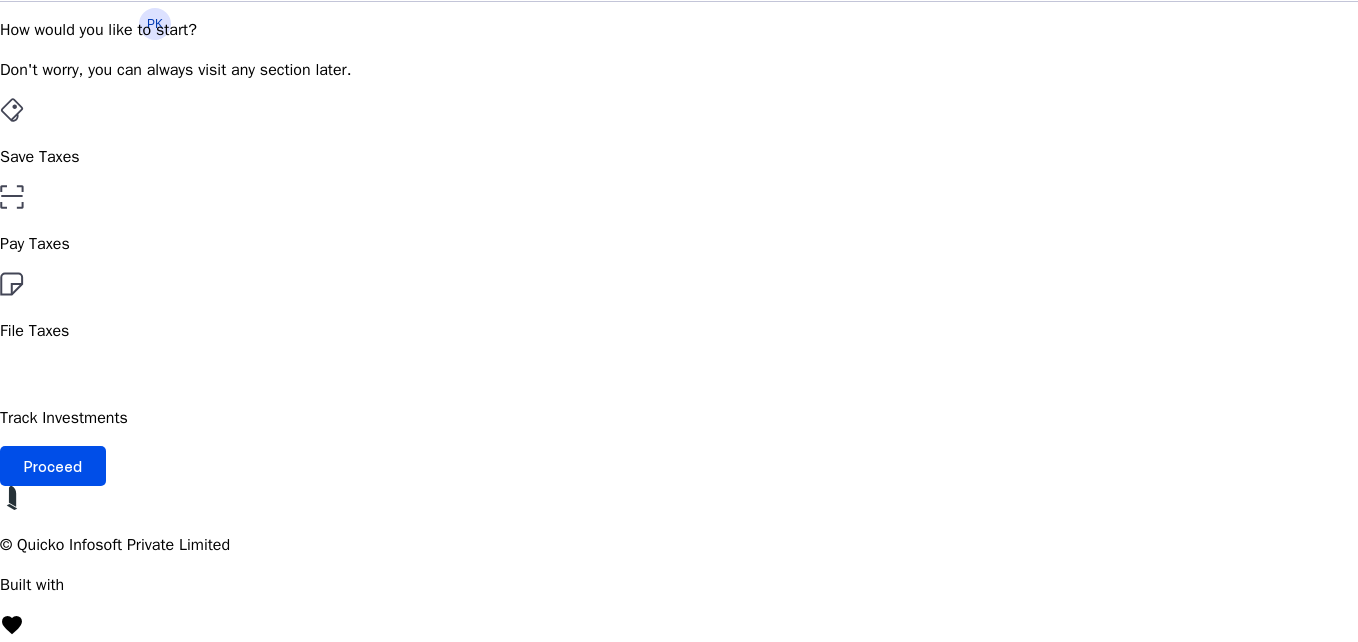 click on "Pay Taxes" at bounding box center [679, 244] 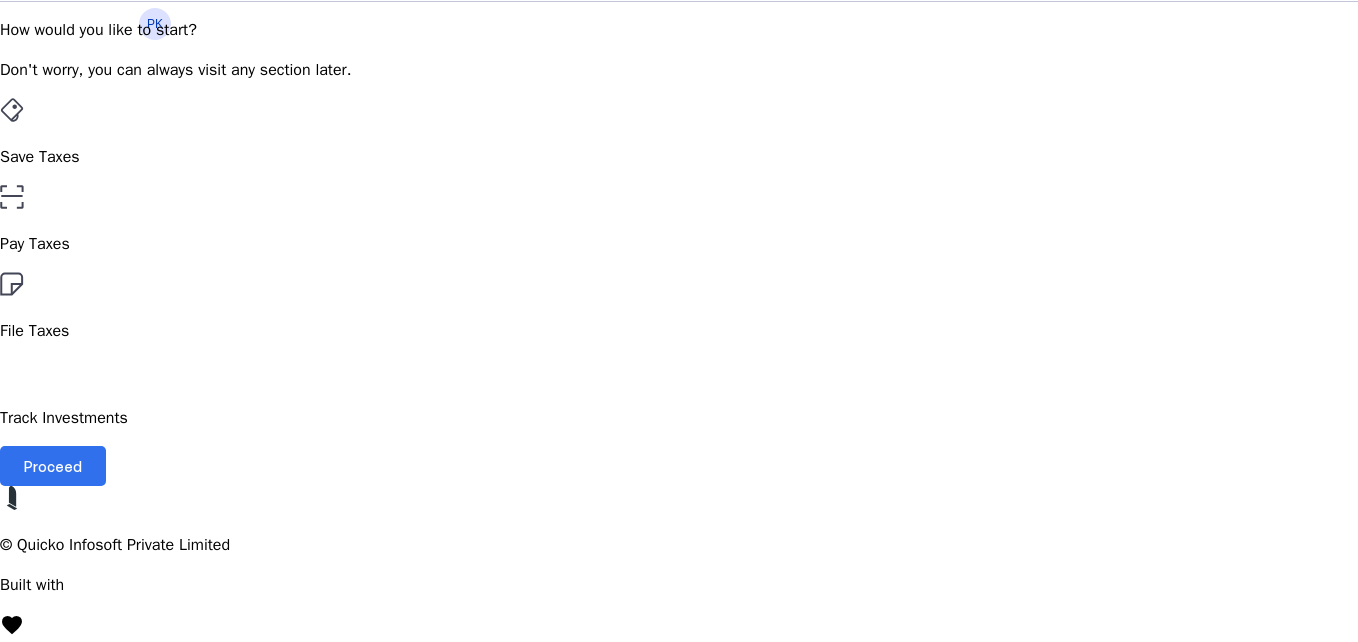 click on "Proceed" at bounding box center (53, 466) 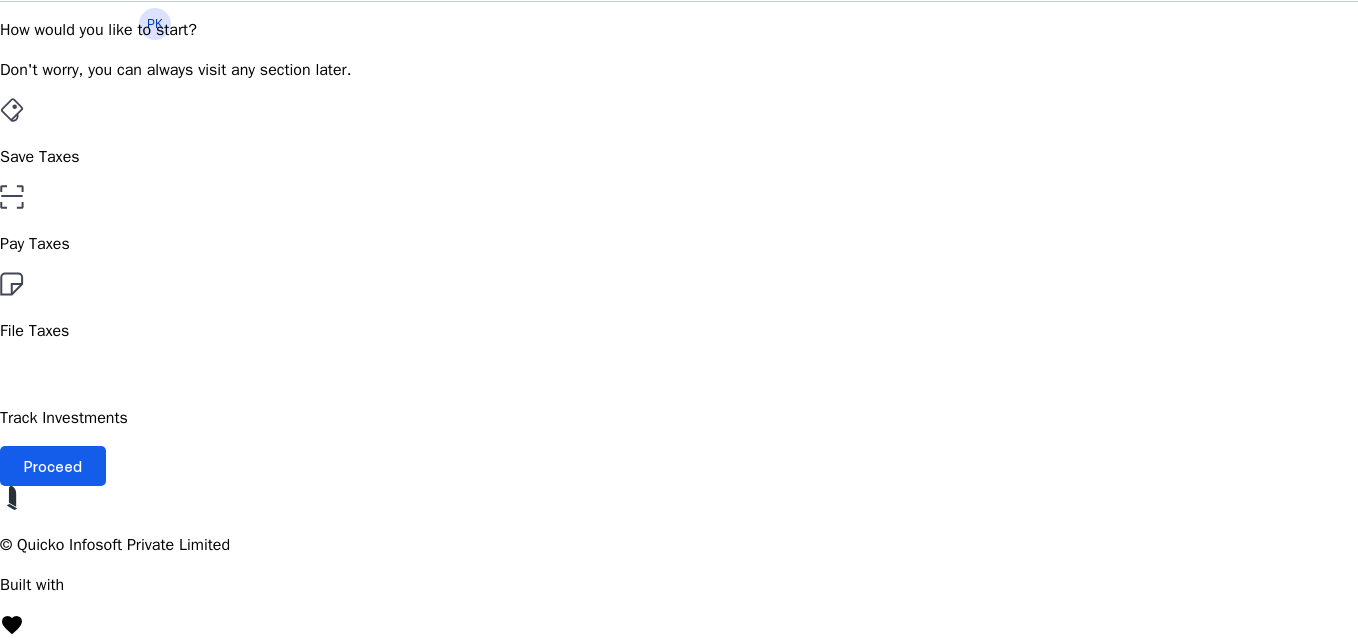 scroll, scrollTop: 0, scrollLeft: 0, axis: both 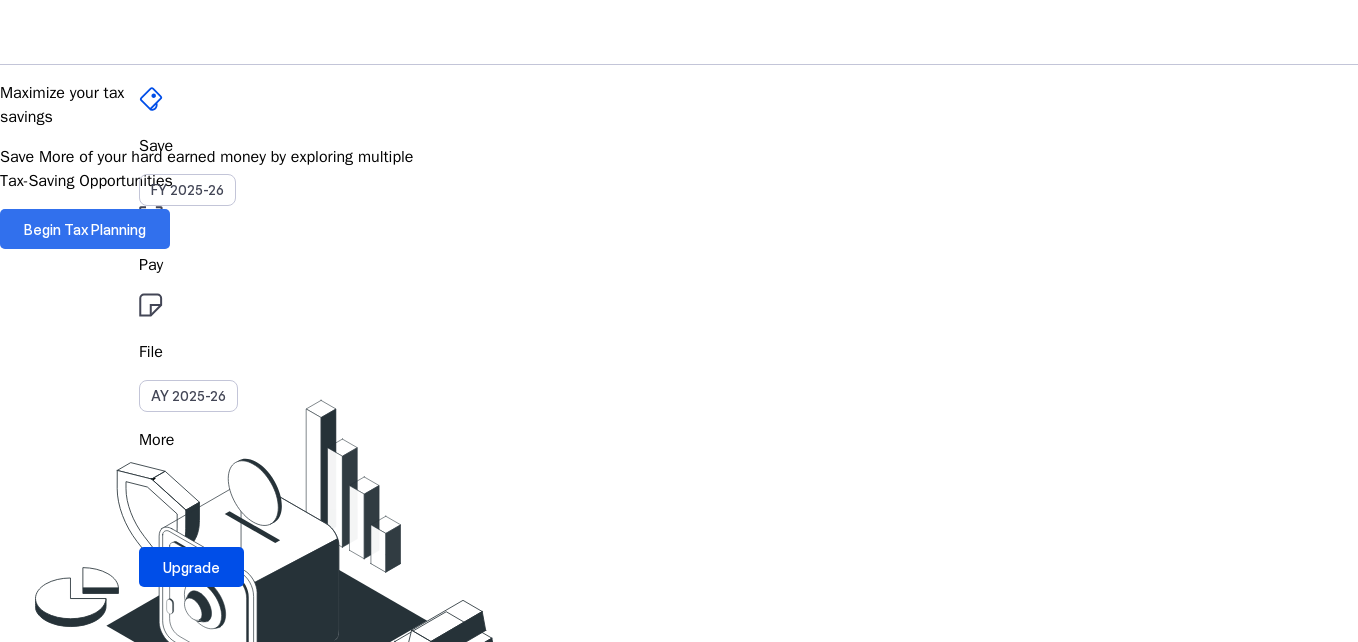 click at bounding box center [85, 229] 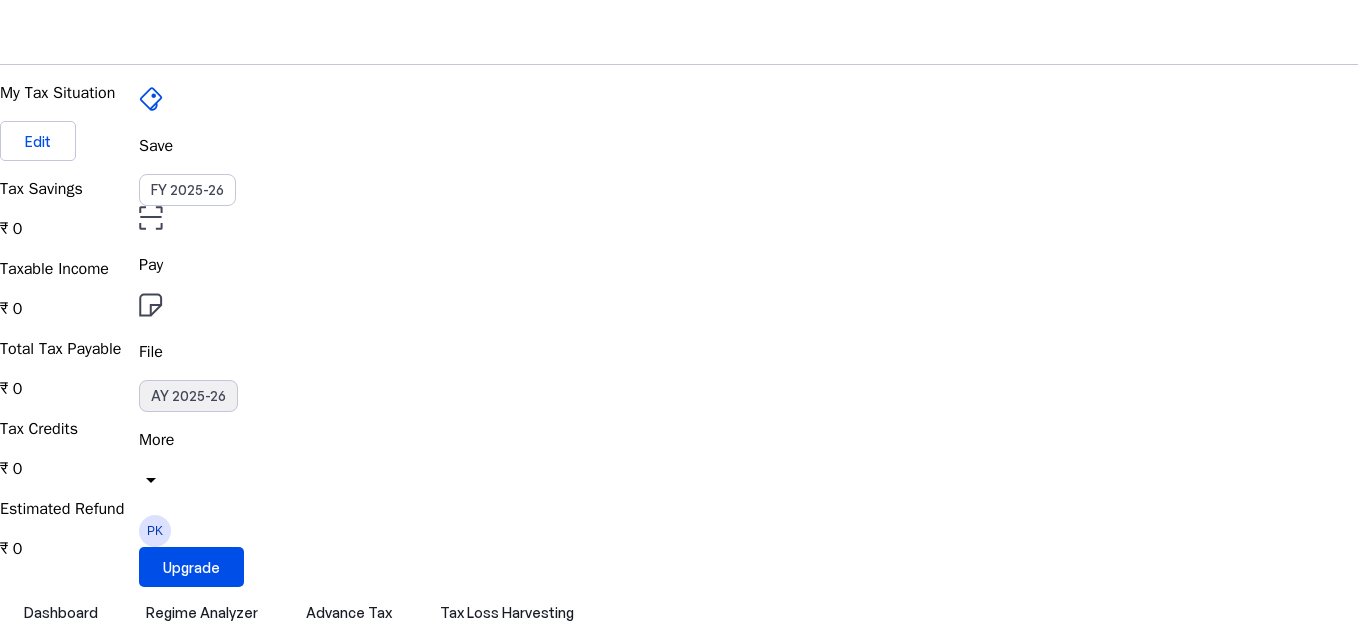 click on "AY 2025-26" at bounding box center (188, 396) 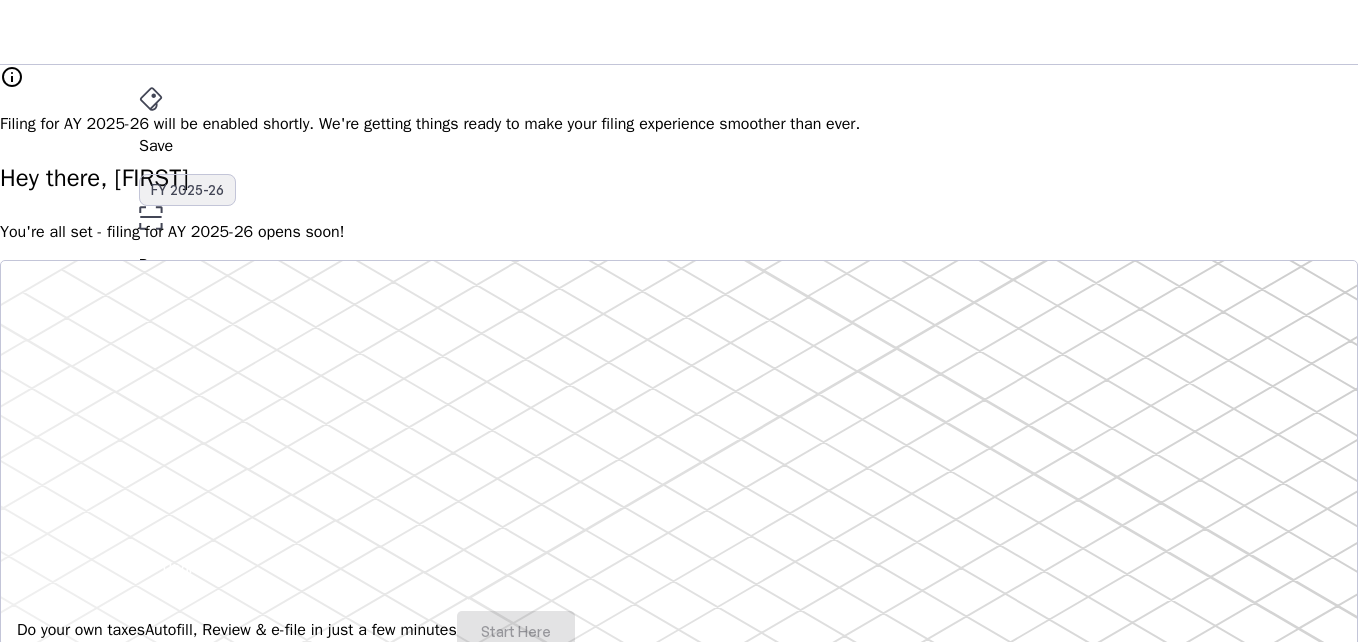 click on "FY 2025-26" at bounding box center [187, 190] 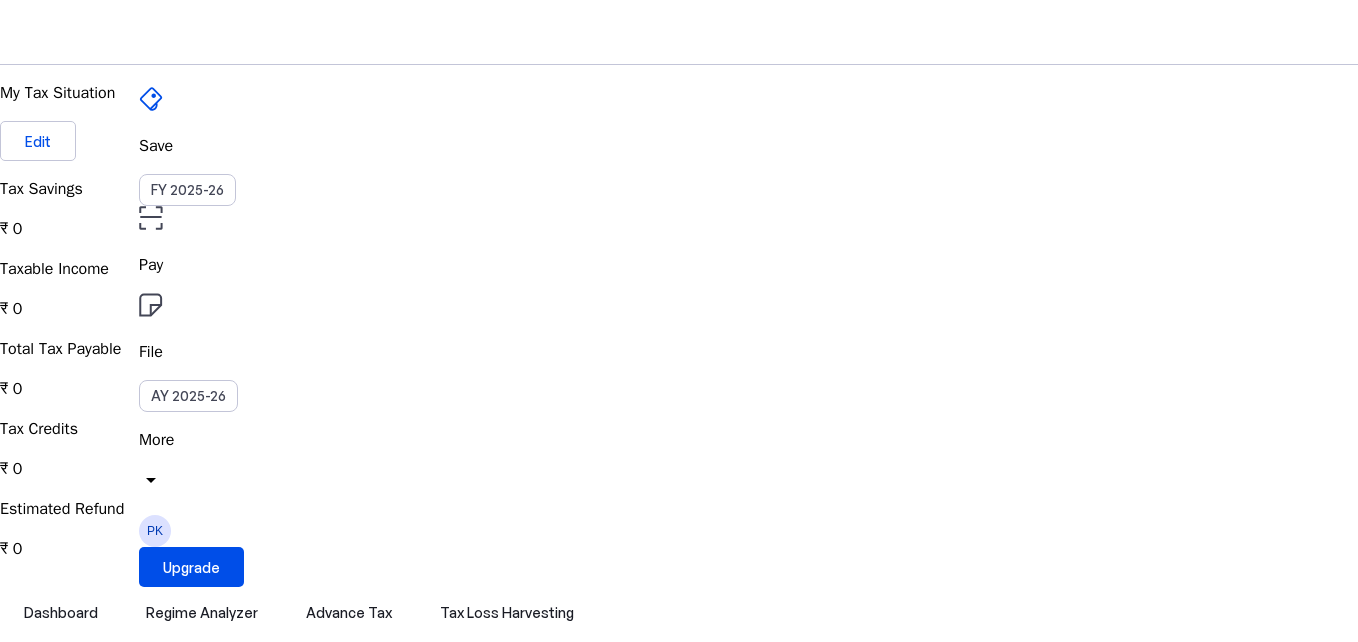 click on "FY 2025-26" at bounding box center (187, 190) 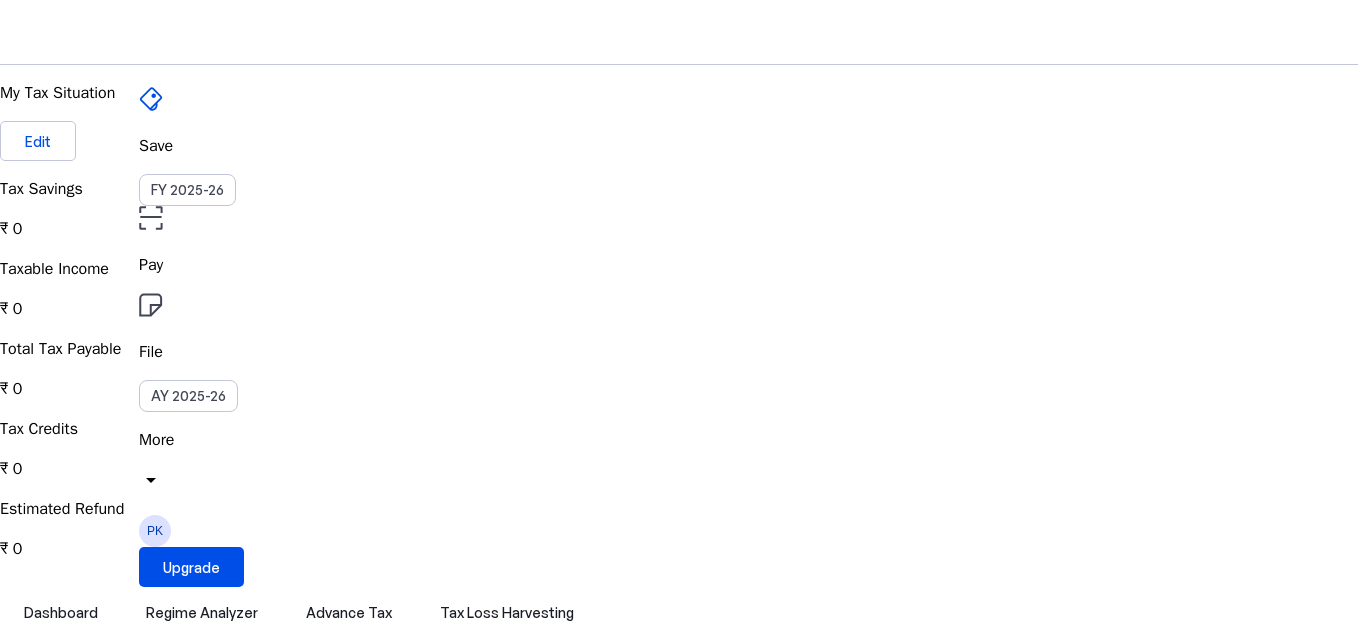 click on "arrow_drop_down" at bounding box center (151, 480) 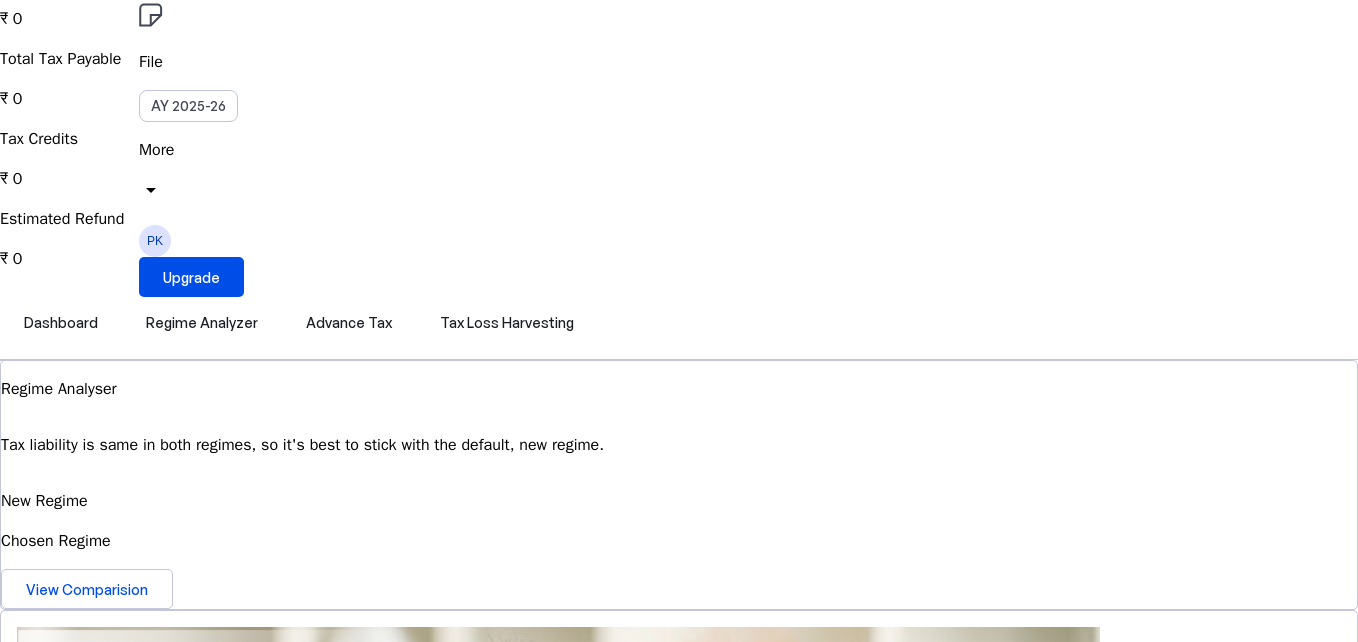 scroll, scrollTop: 0, scrollLeft: 0, axis: both 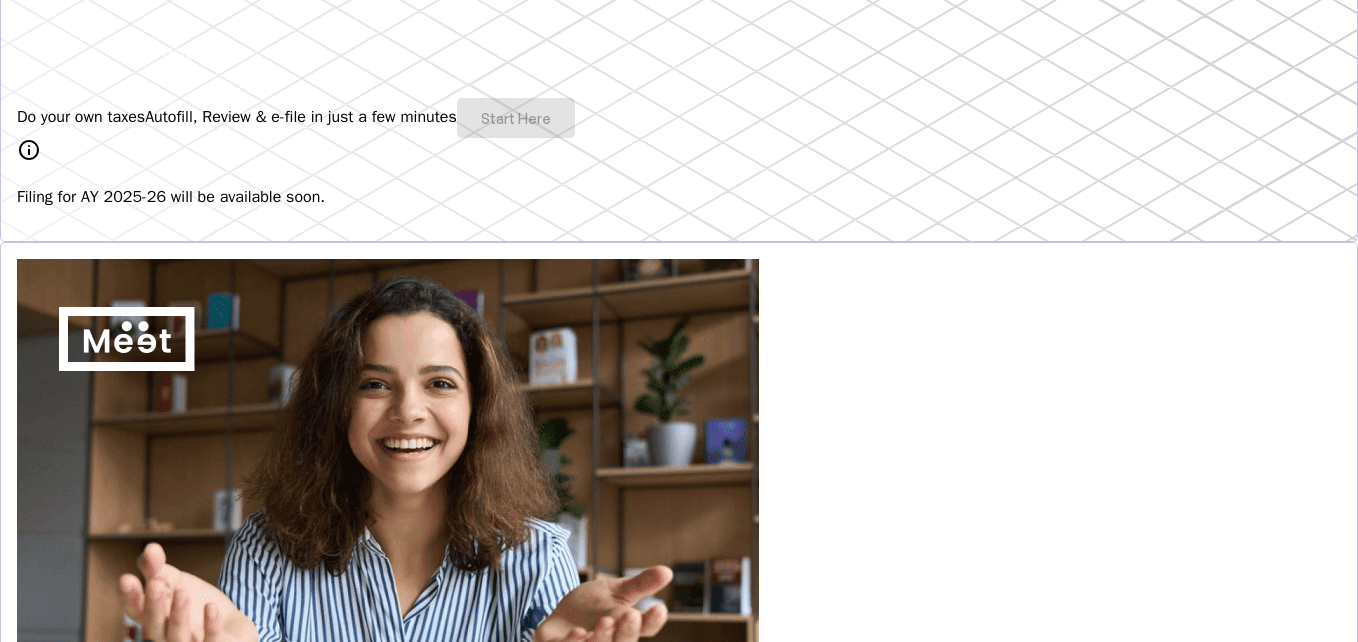 click on "Do your own taxes   Autofill, Review & e-file in just a few minutes   Start Here" at bounding box center [679, 118] 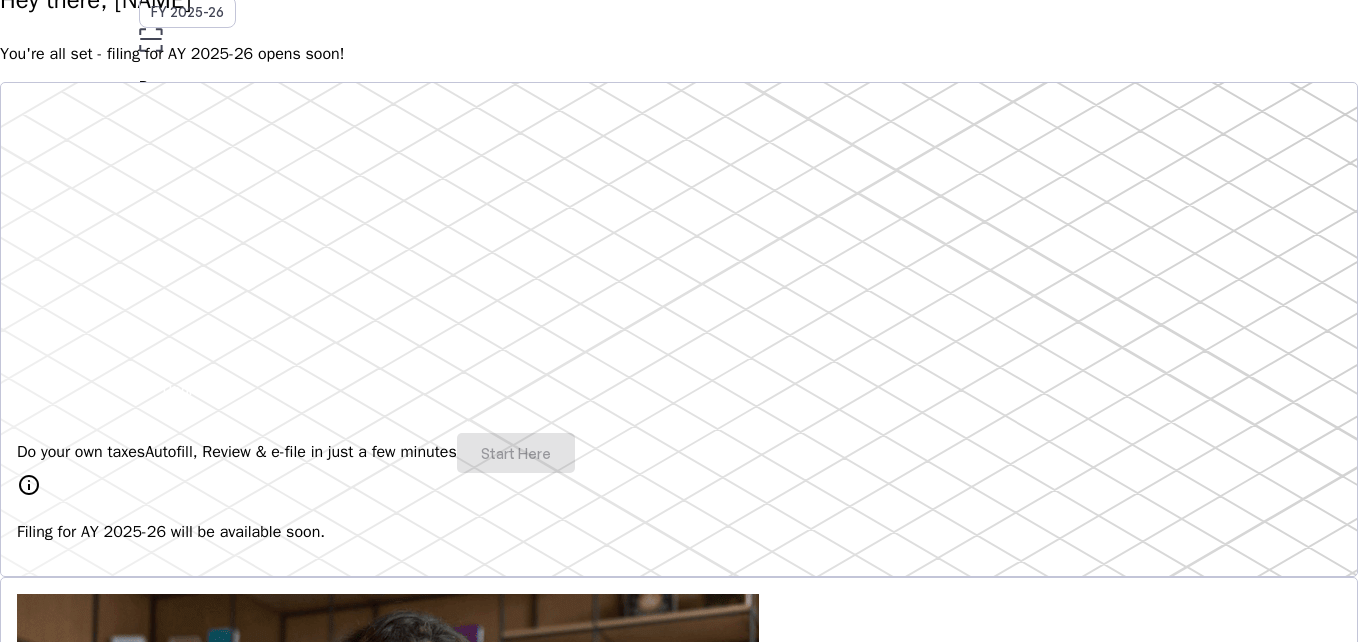 scroll, scrollTop: 0, scrollLeft: 0, axis: both 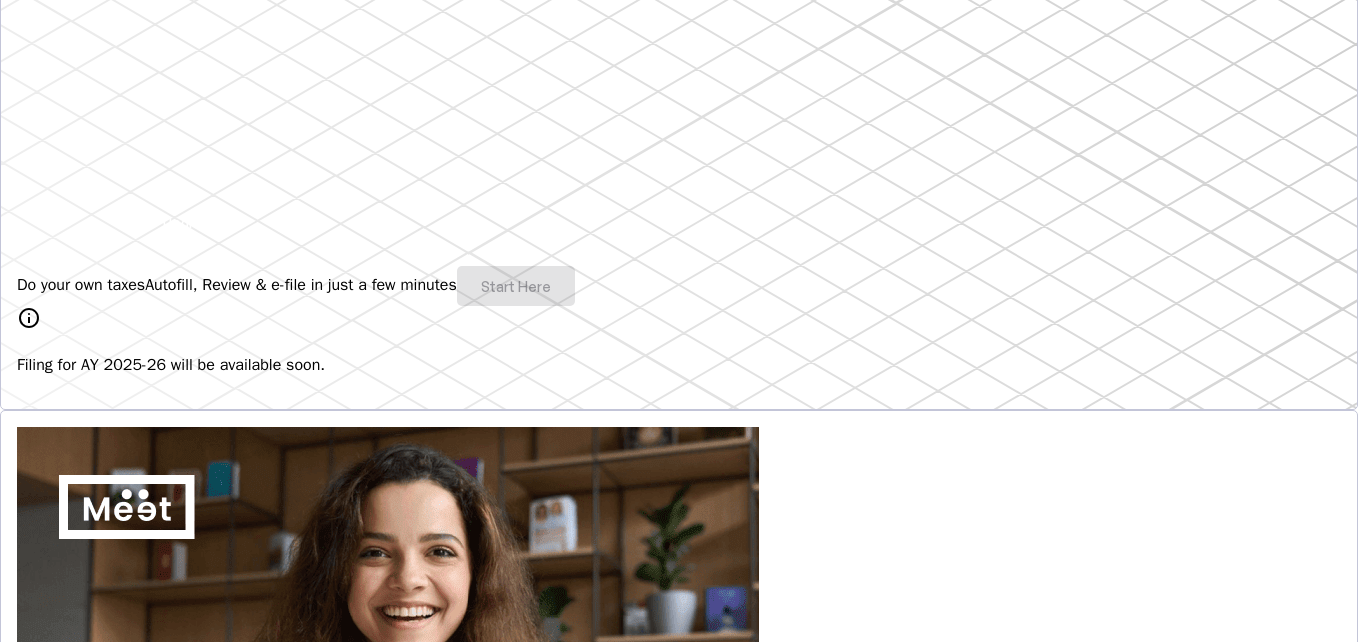 click on "Do your own taxes   Autofill, Review & e-file in just a few minutes   Start Here" at bounding box center [679, 286] 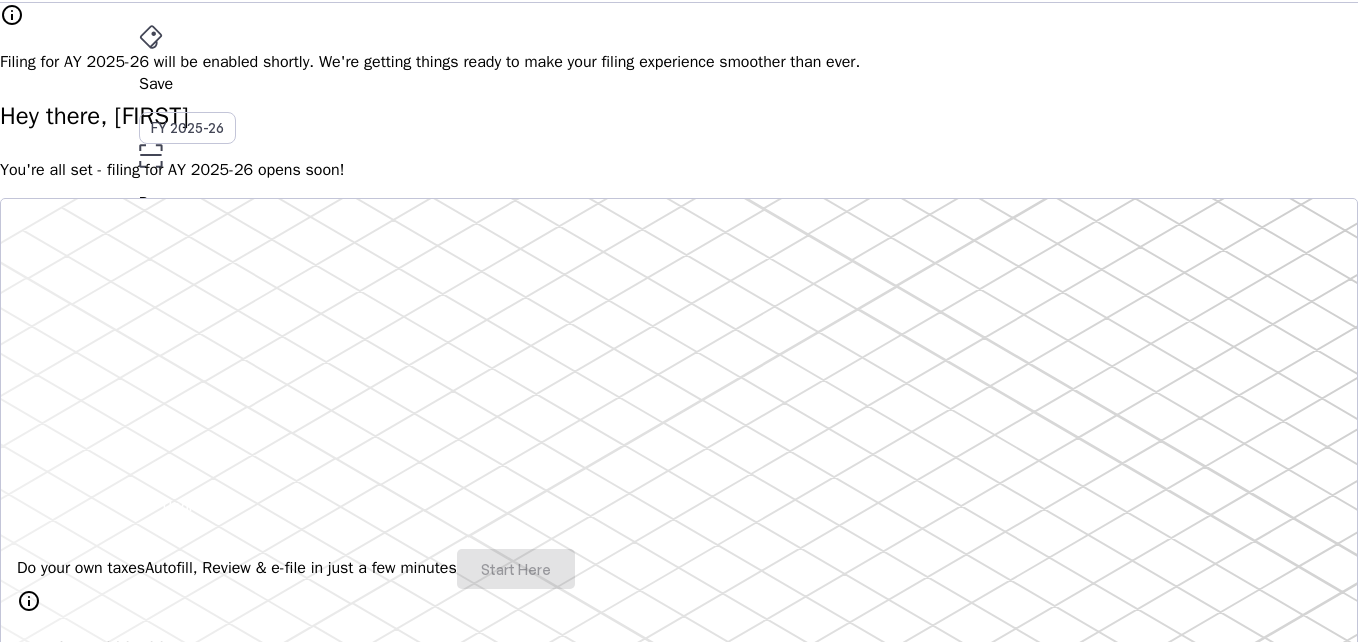 scroll, scrollTop: 0, scrollLeft: 0, axis: both 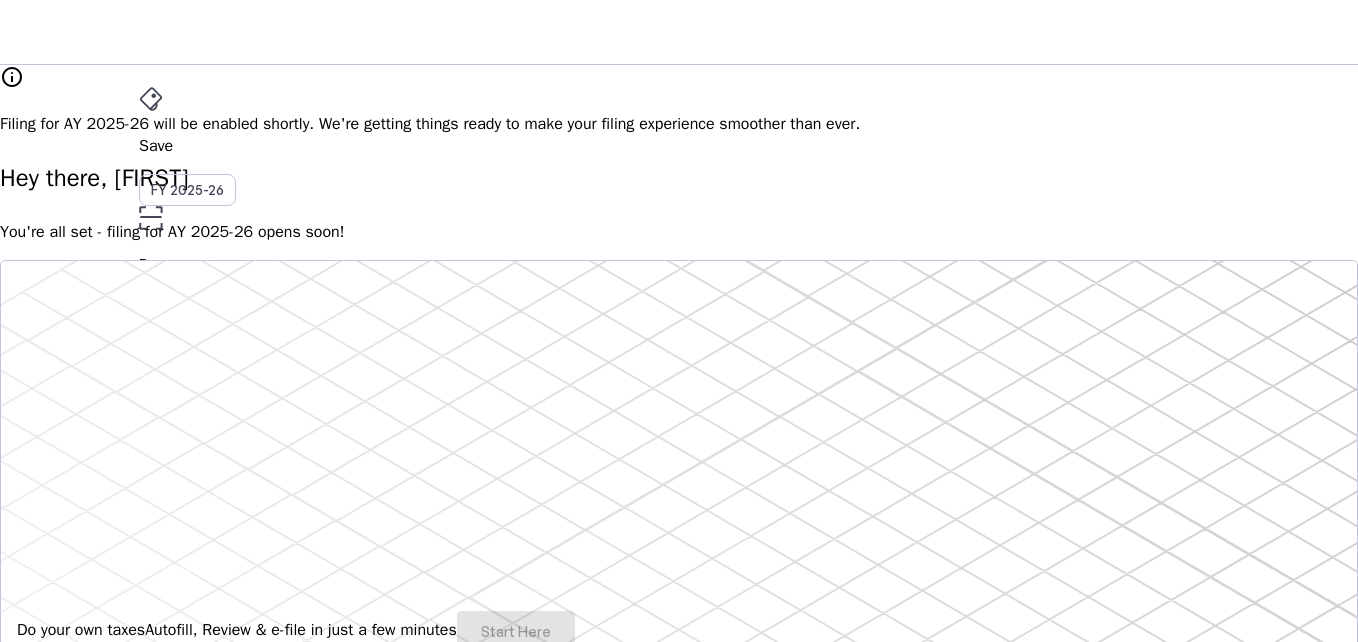click on "PK" at bounding box center (155, 531) 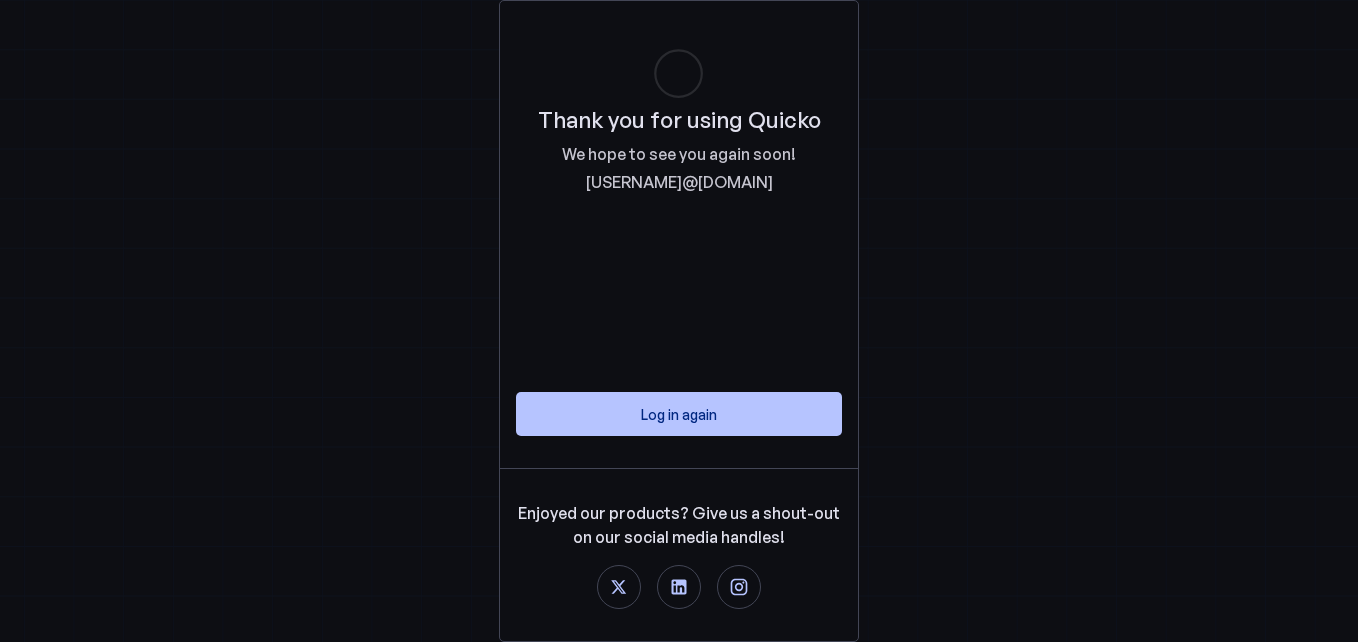 scroll, scrollTop: 0, scrollLeft: 0, axis: both 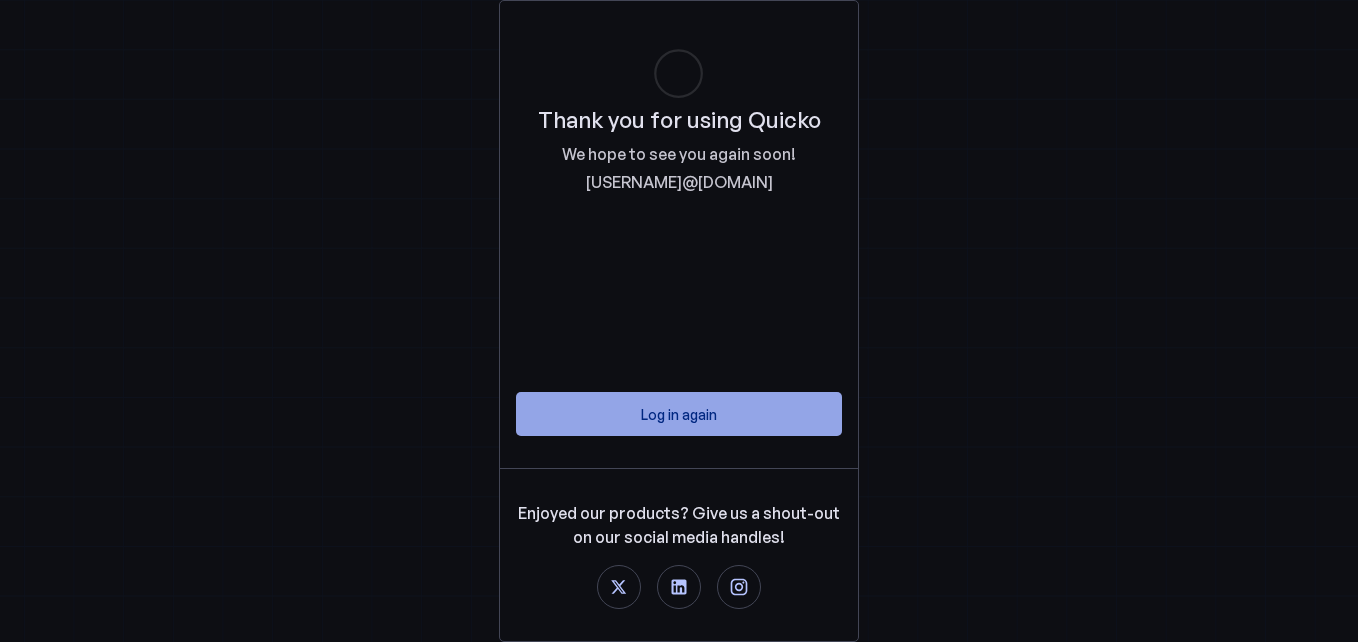 click at bounding box center (679, 414) 